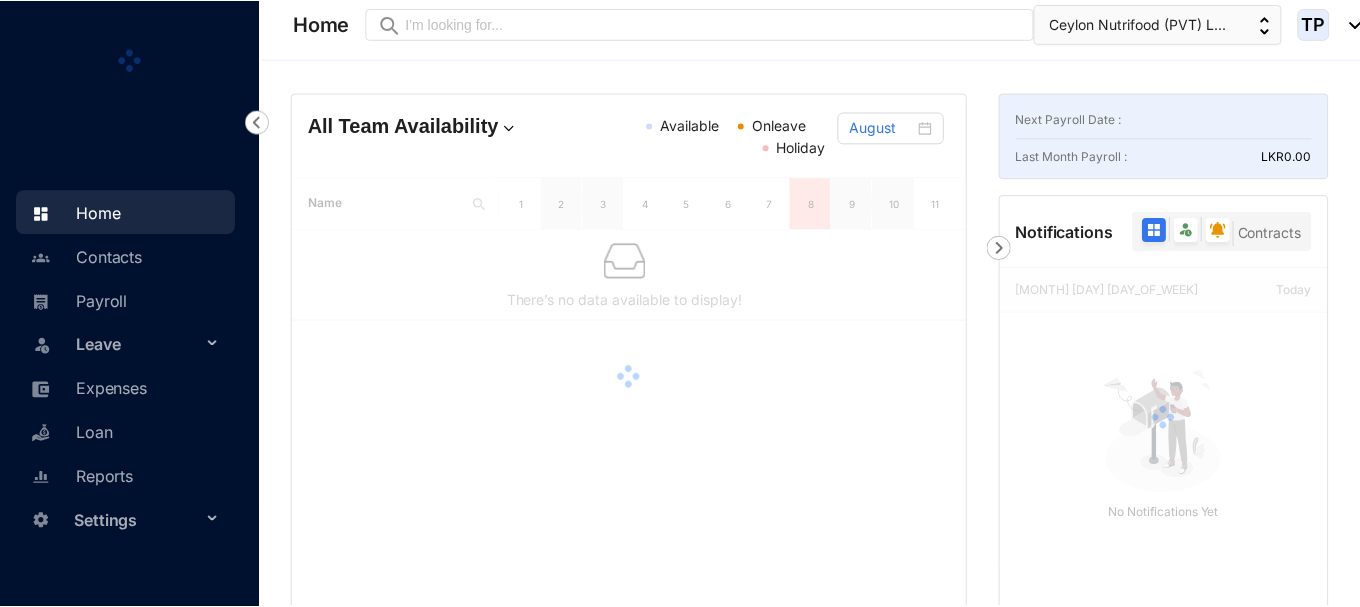 scroll, scrollTop: 0, scrollLeft: 0, axis: both 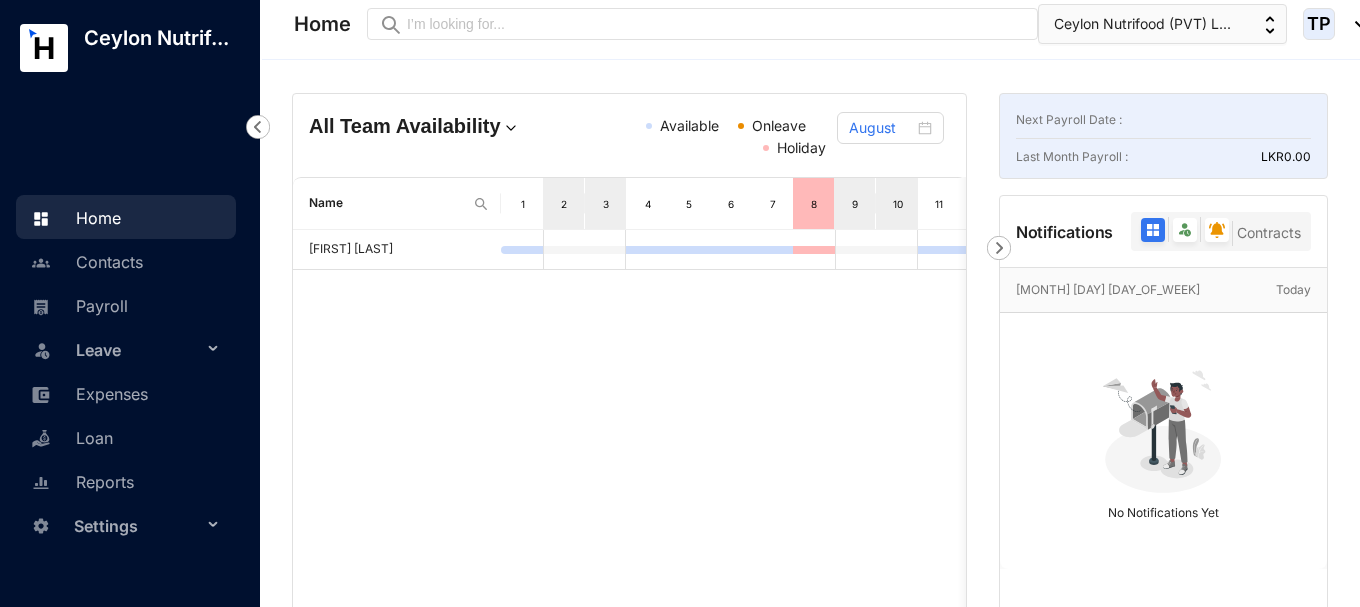 click 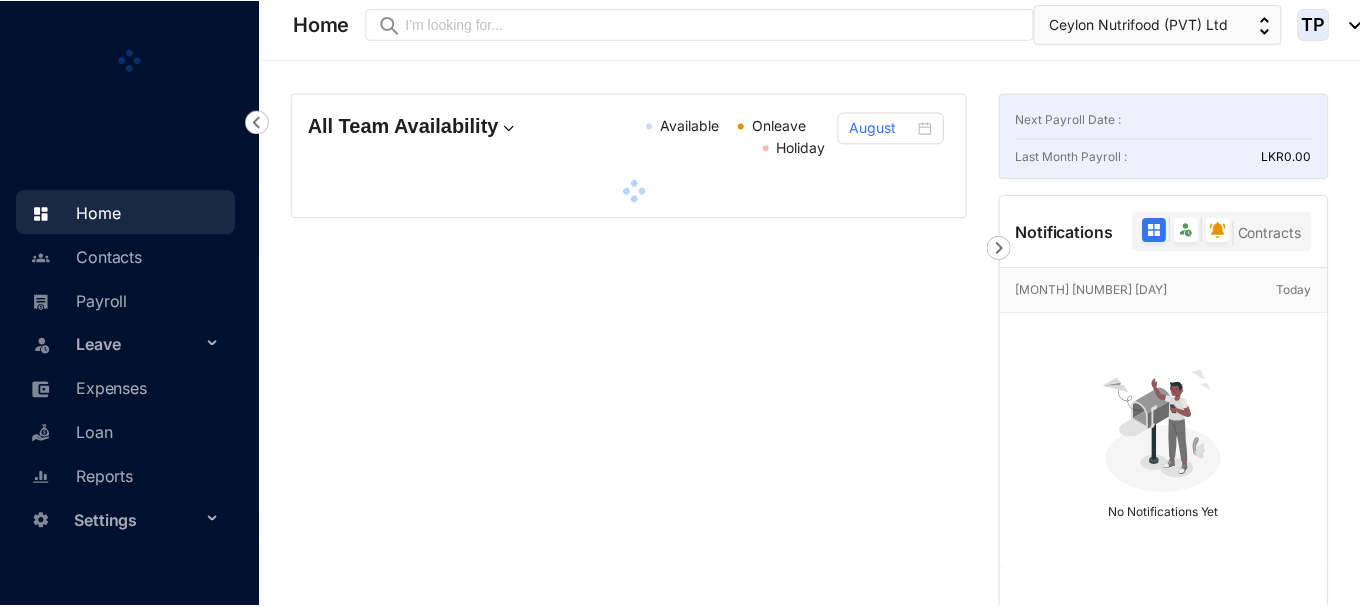 scroll, scrollTop: 0, scrollLeft: 0, axis: both 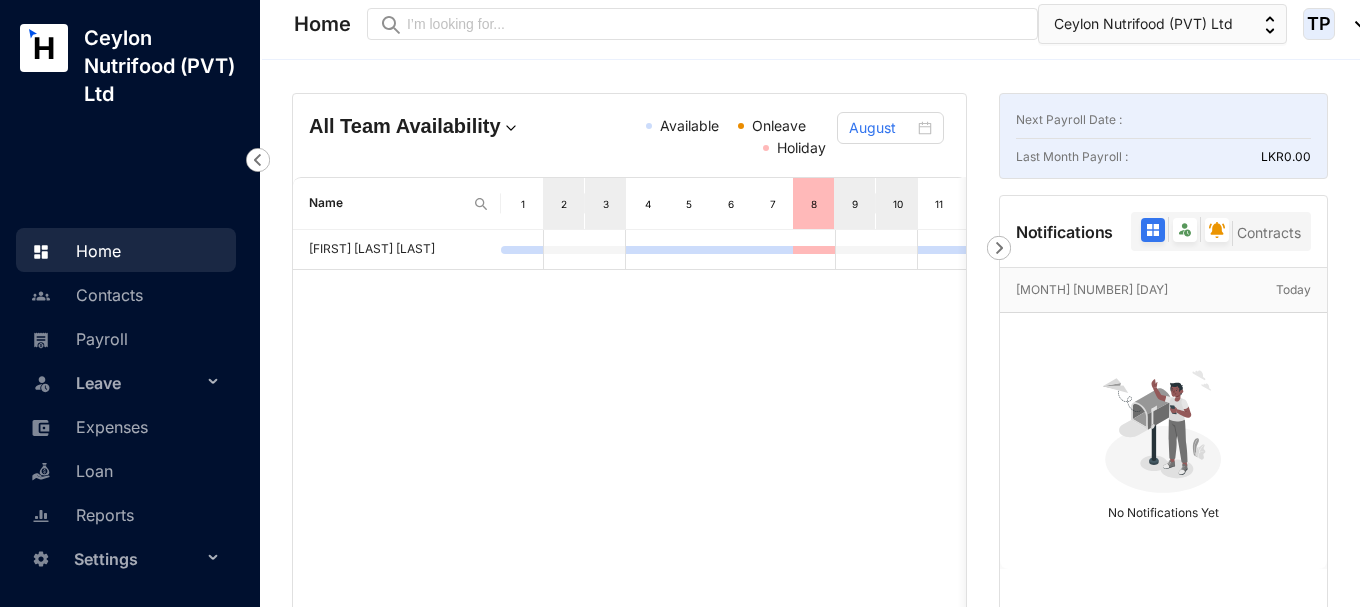 click 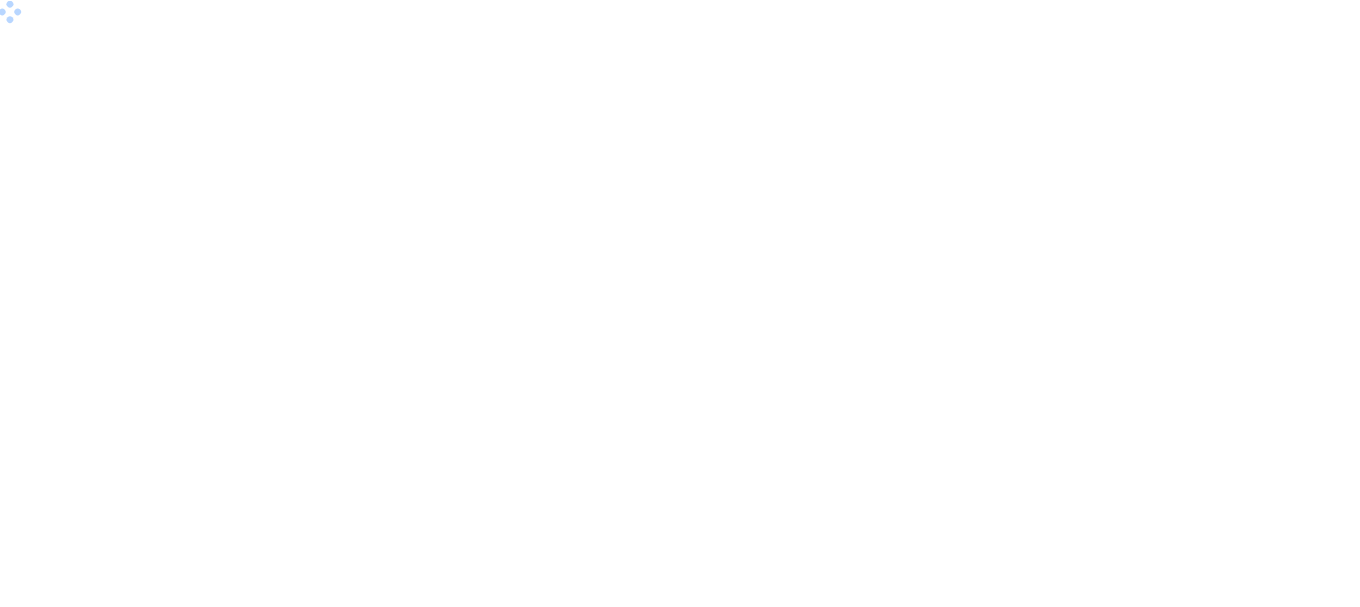 scroll, scrollTop: 0, scrollLeft: 0, axis: both 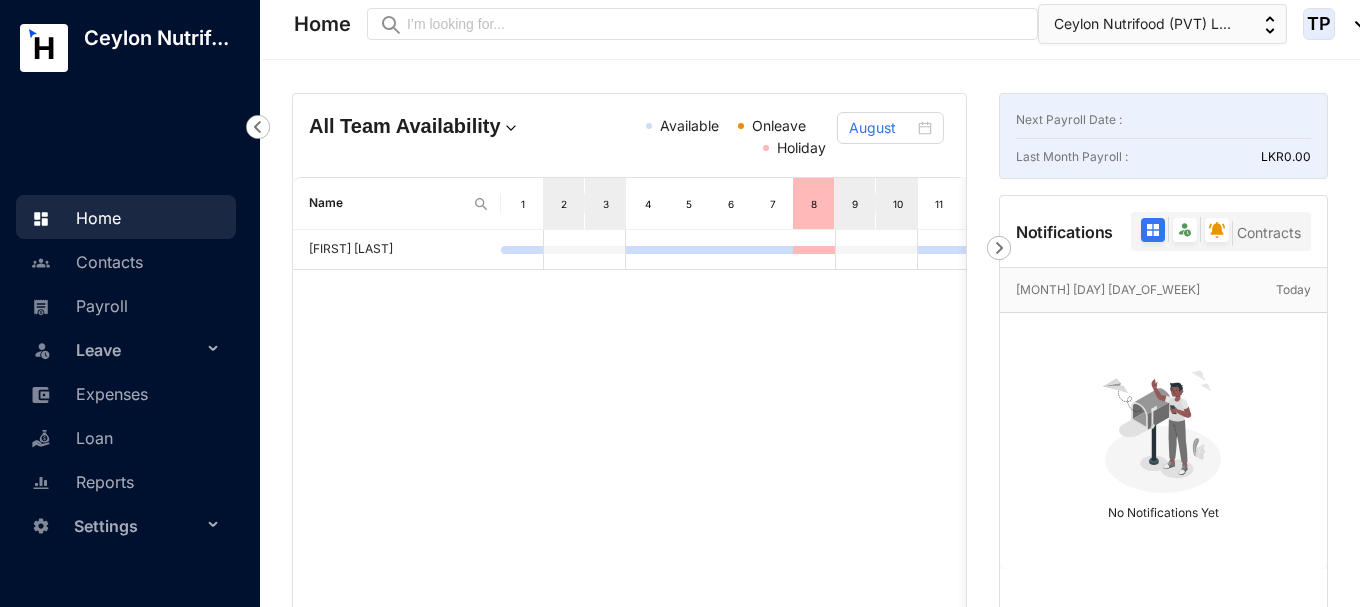 click 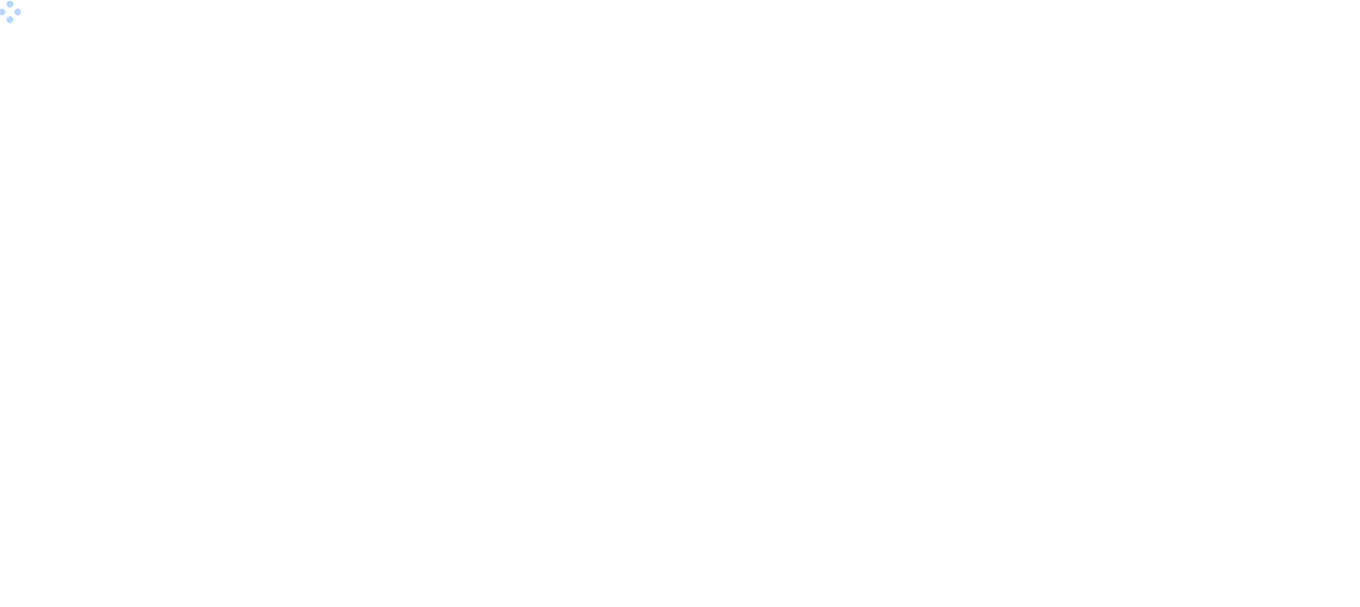 scroll, scrollTop: 0, scrollLeft: 0, axis: both 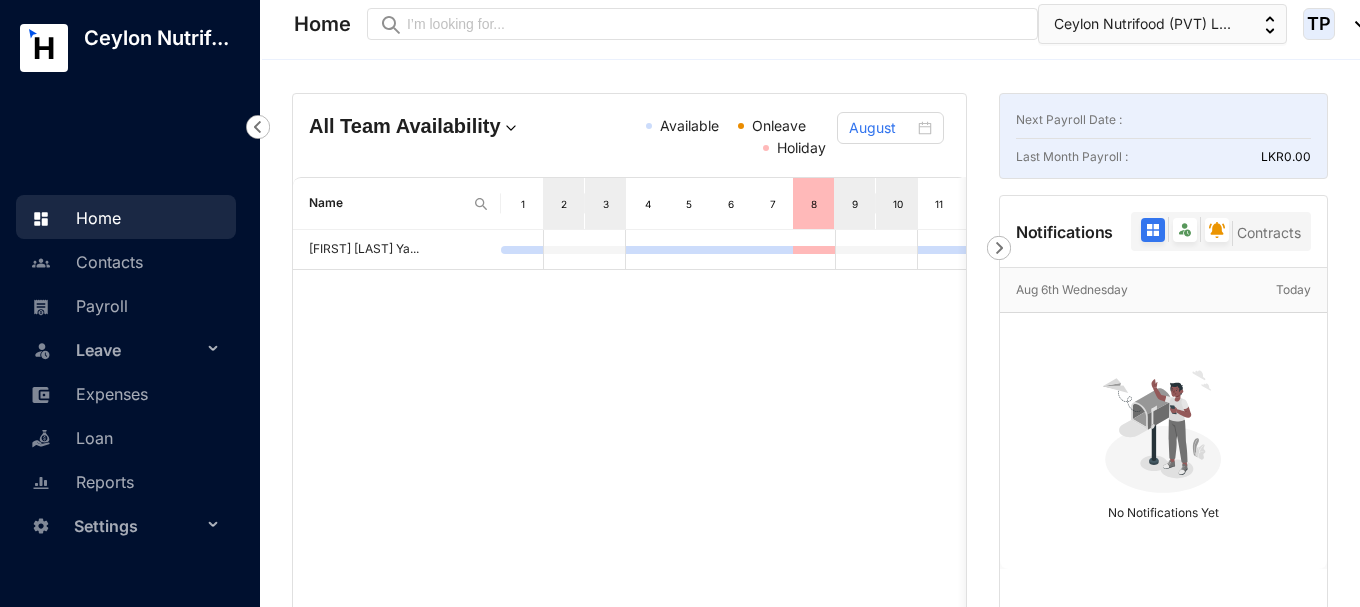 click on "Ceylon Nutrif..." at bounding box center [156, 38] 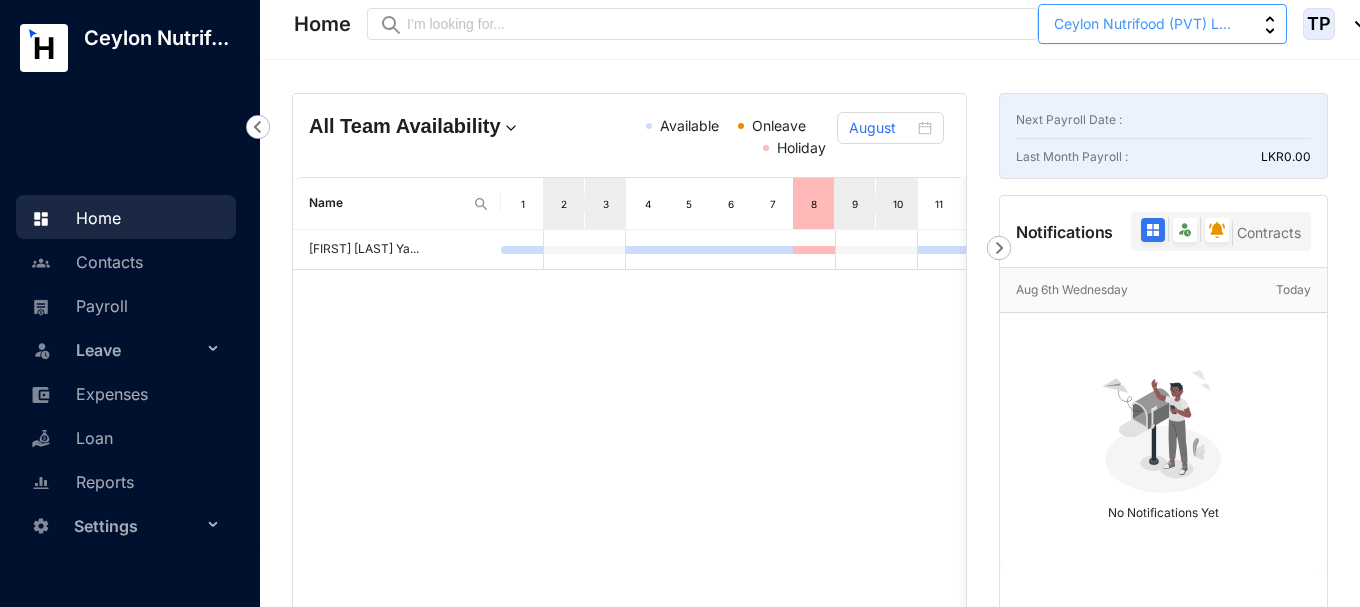 click on "Ceylon Nutrifood (PVT) L..." at bounding box center (1142, 24) 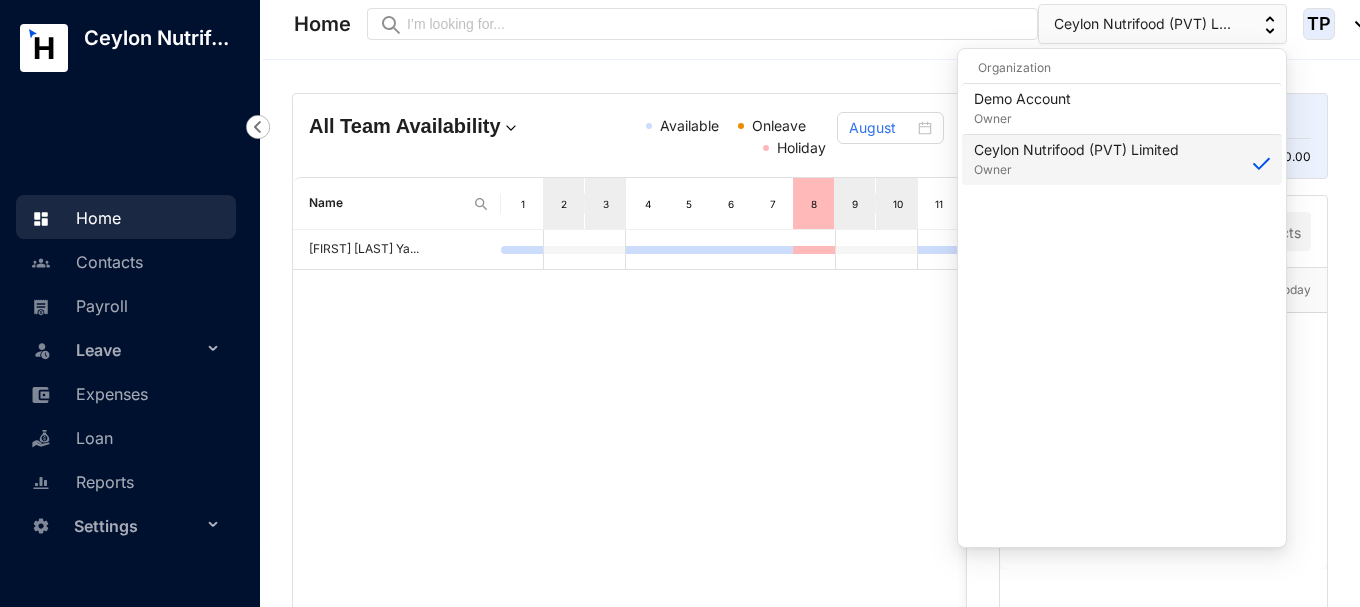 click on "Ceylon Nutrifood (PVT) Limited" at bounding box center (1076, 150) 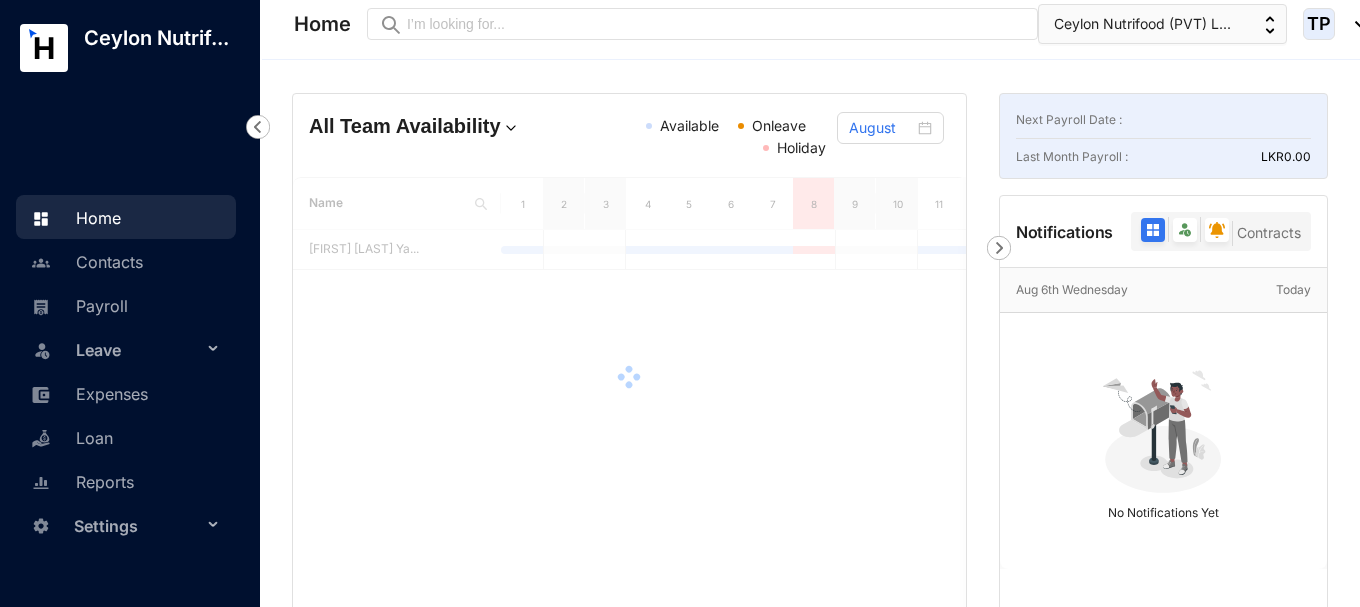 click at bounding box center (1153, 230) 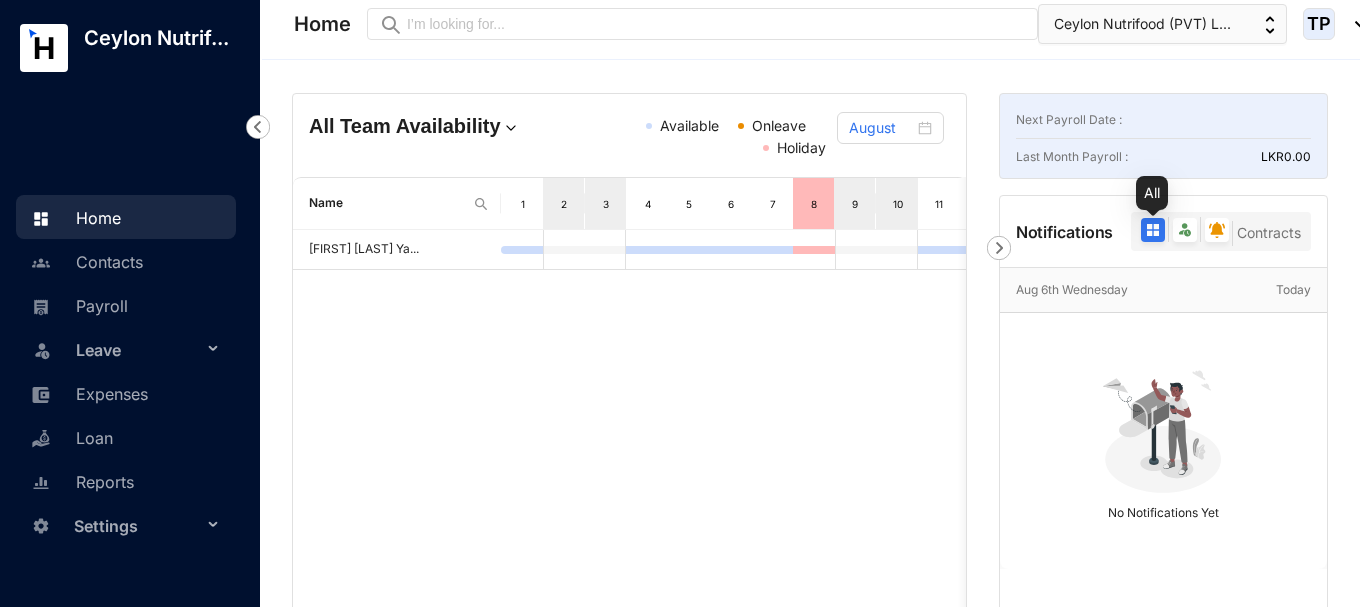 click at bounding box center (1153, 230) 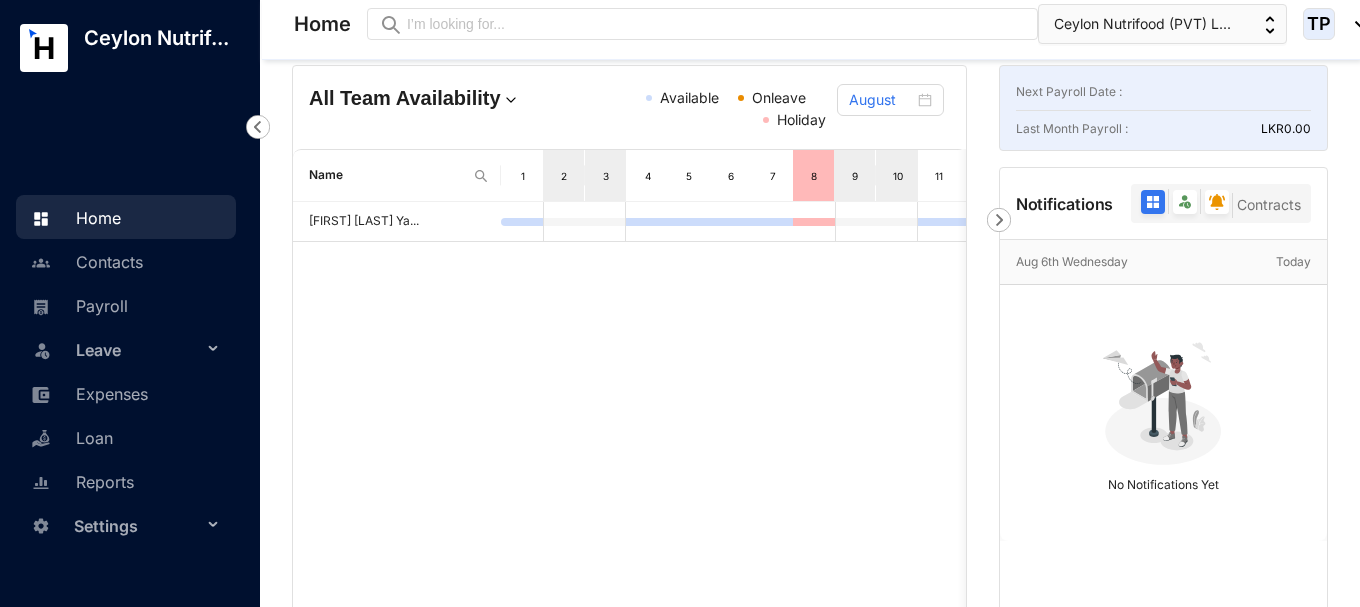 scroll, scrollTop: 0, scrollLeft: 0, axis: both 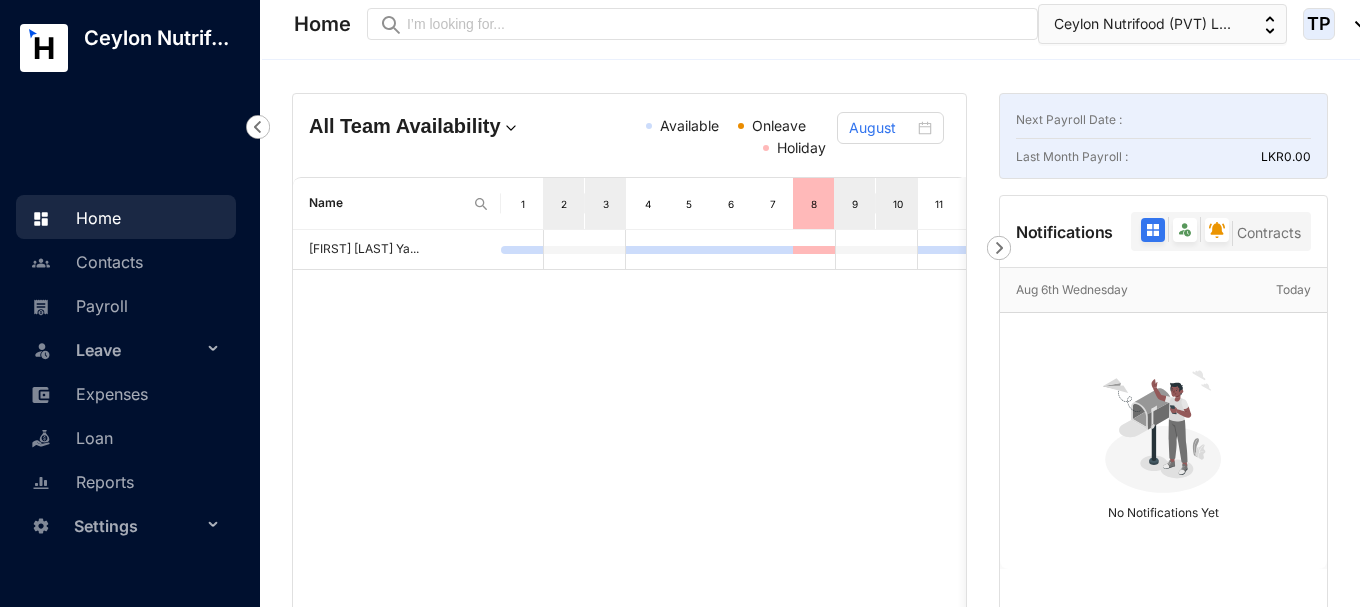 click on "Thusitha priyadarshana Ya..." at bounding box center (629, 555) 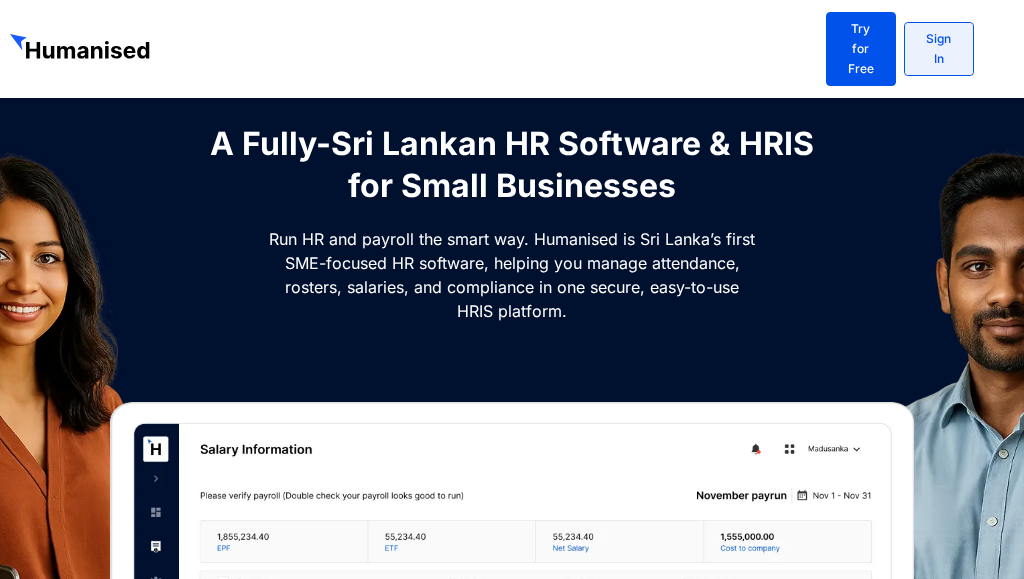 click on "Sign In" at bounding box center (939, 49) 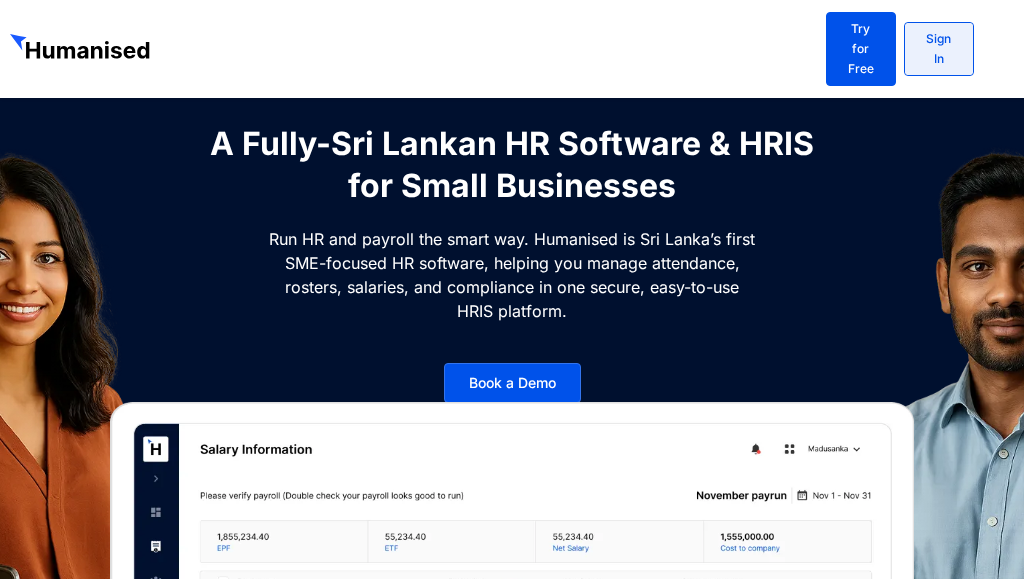 scroll, scrollTop: 0, scrollLeft: 0, axis: both 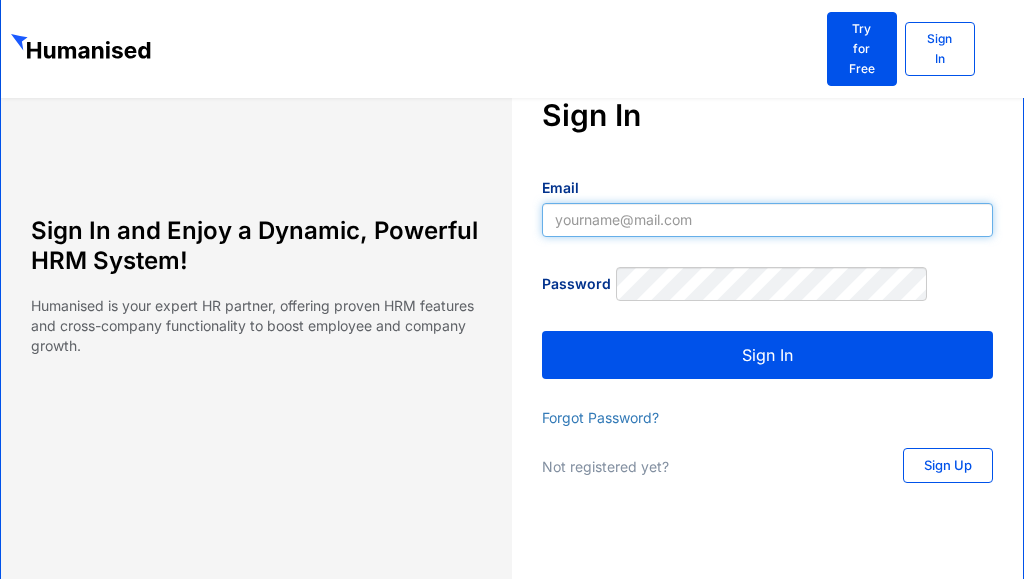 type on "yapa2009@yahoo.com" 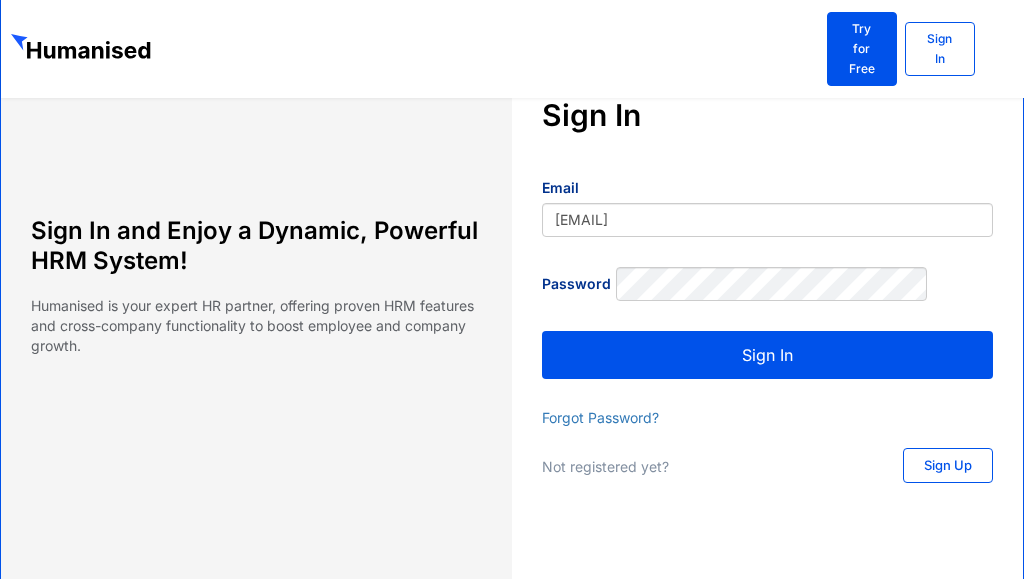 click on "Sign In" at bounding box center [767, 355] 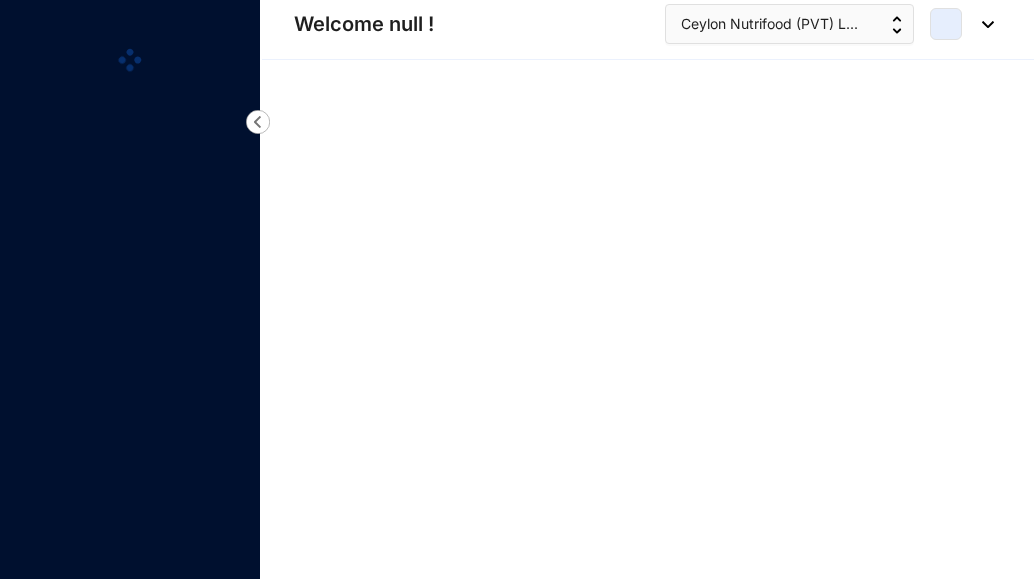 scroll, scrollTop: 0, scrollLeft: 0, axis: both 